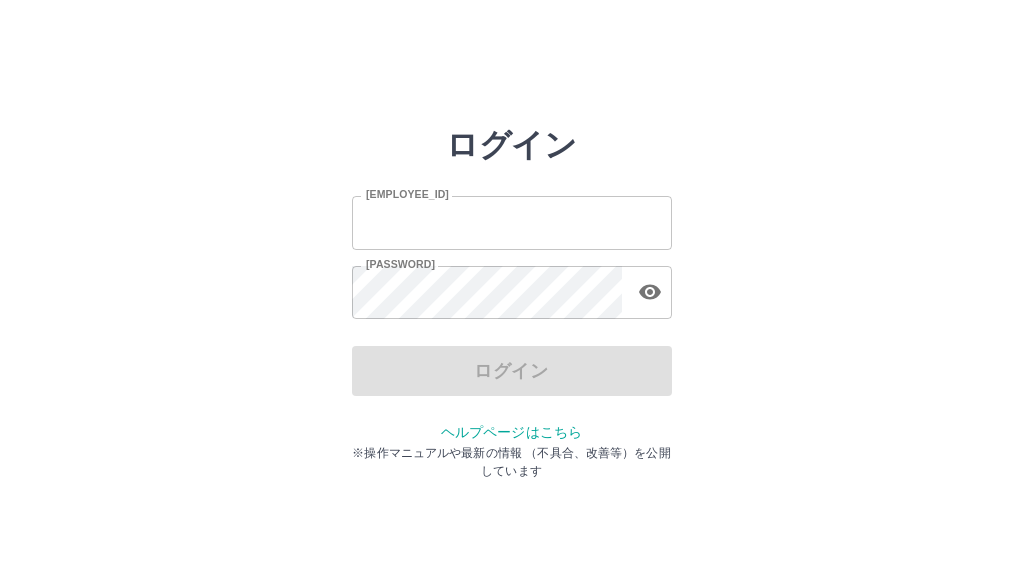 scroll, scrollTop: 0, scrollLeft: 0, axis: both 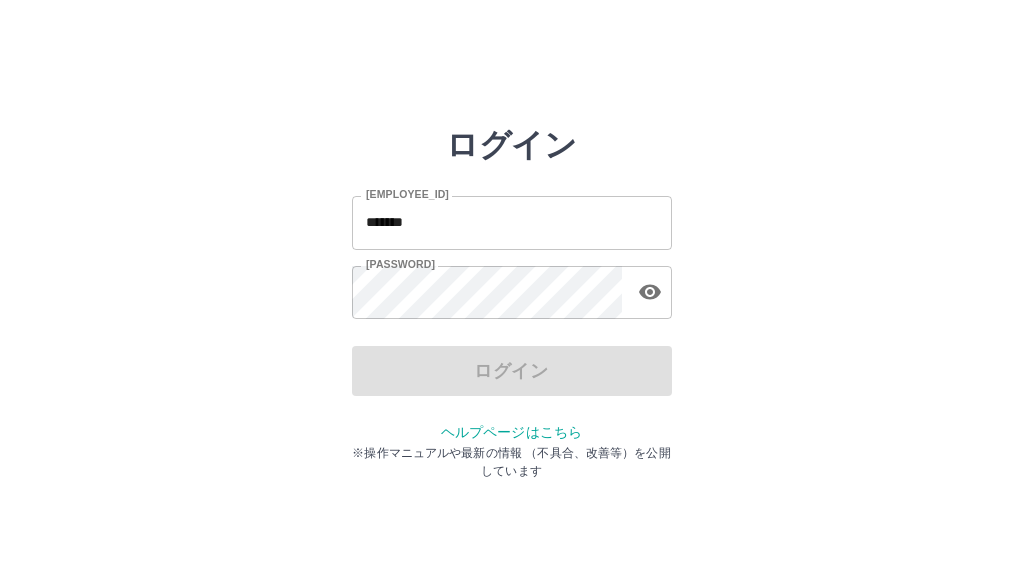 click on "ログイン" at bounding box center [512, 371] 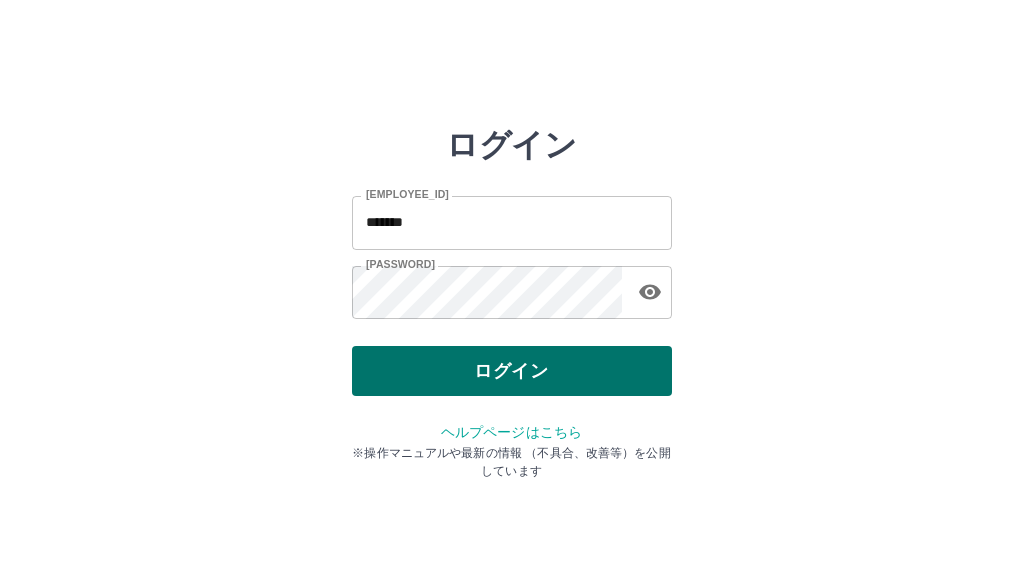 click on "ログイン" at bounding box center [512, 371] 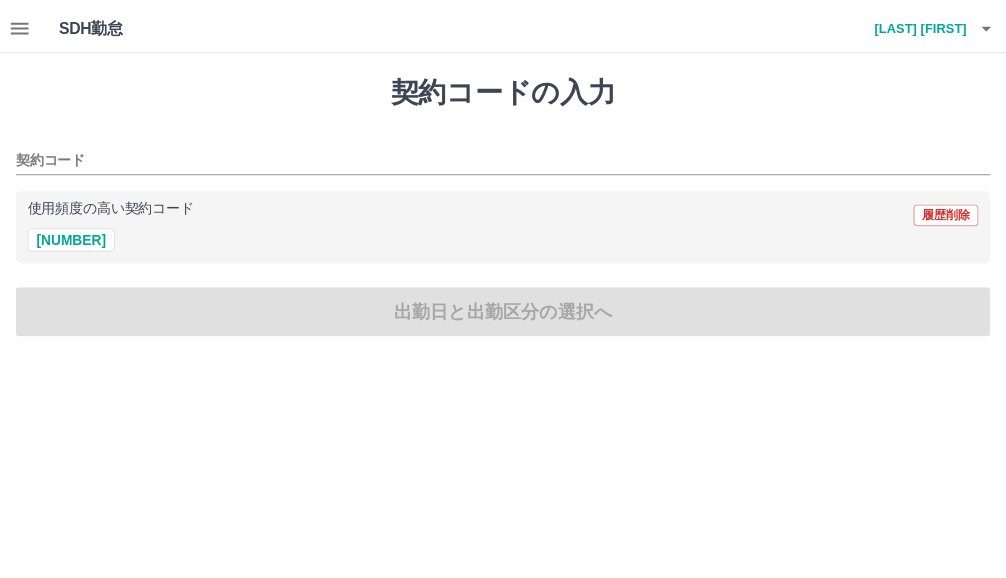 scroll, scrollTop: 0, scrollLeft: 0, axis: both 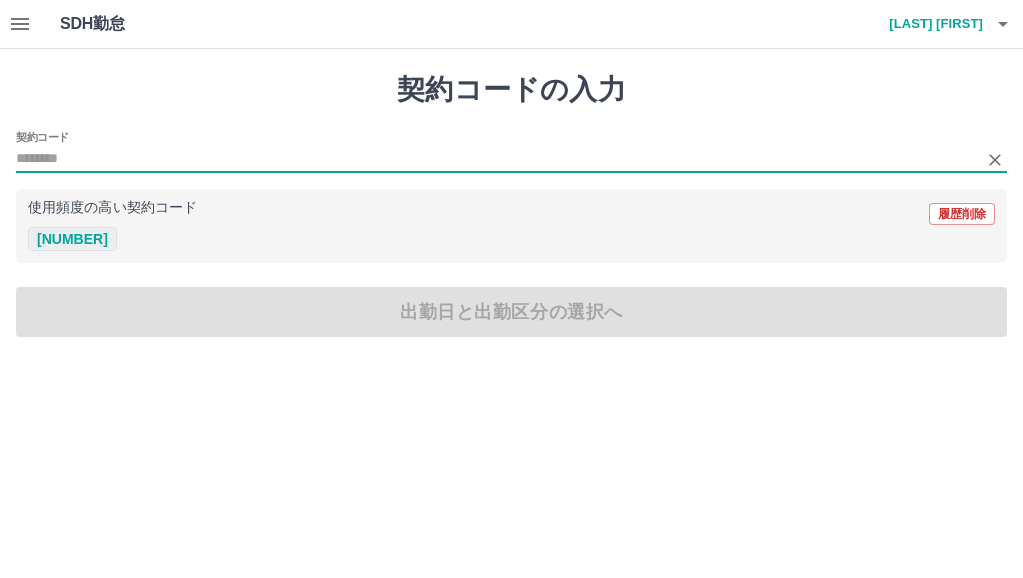 click on "[NUMBER]" at bounding box center (72, 239) 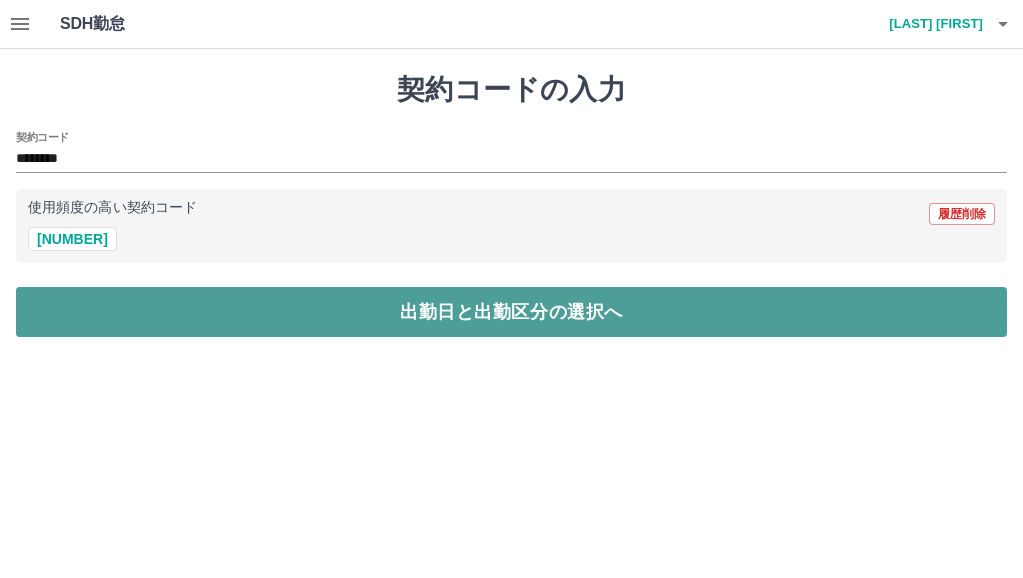 click on "出勤日と出勤区分の選択へ" at bounding box center [511, 312] 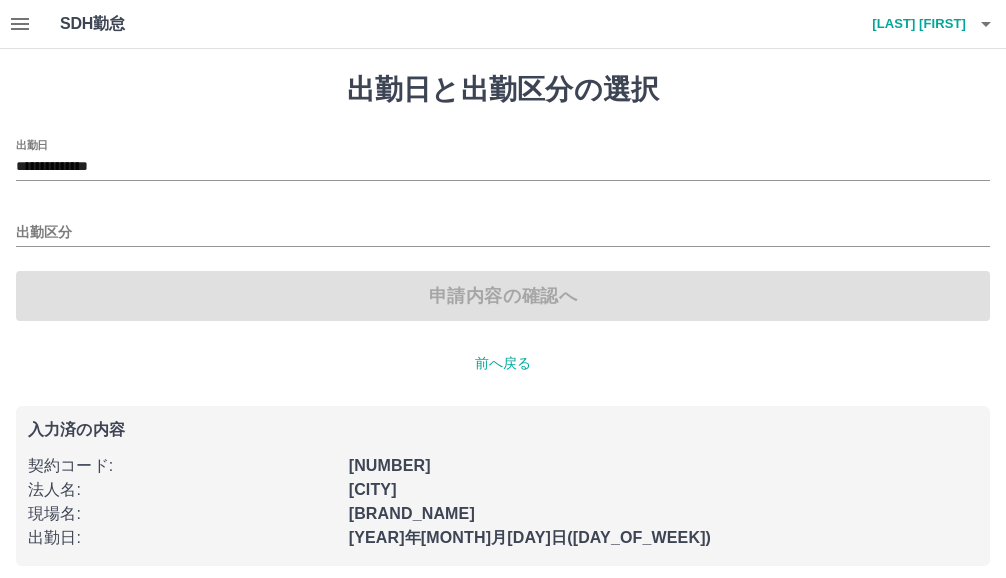 scroll, scrollTop: 12, scrollLeft: 0, axis: vertical 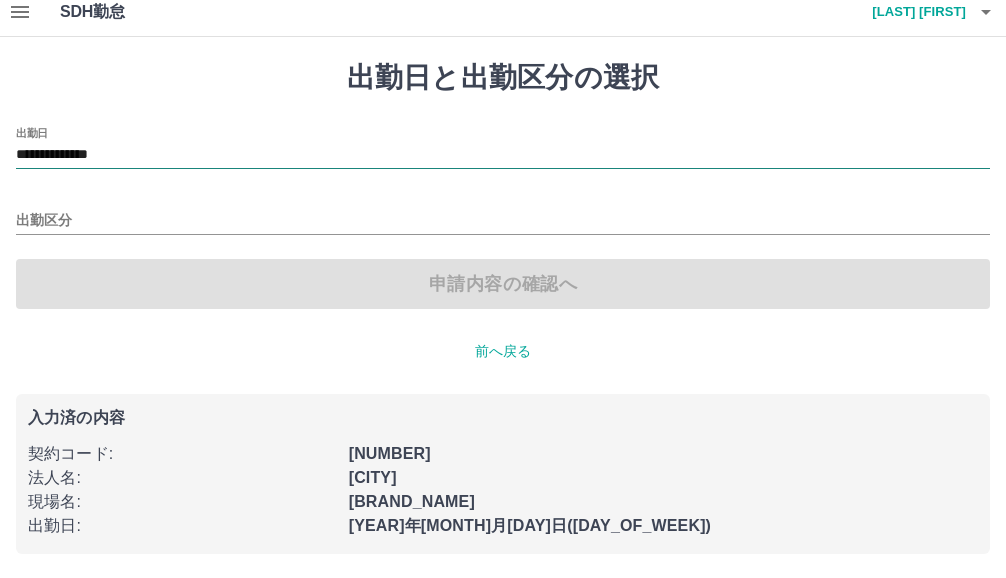 click on "**********" at bounding box center (503, 155) 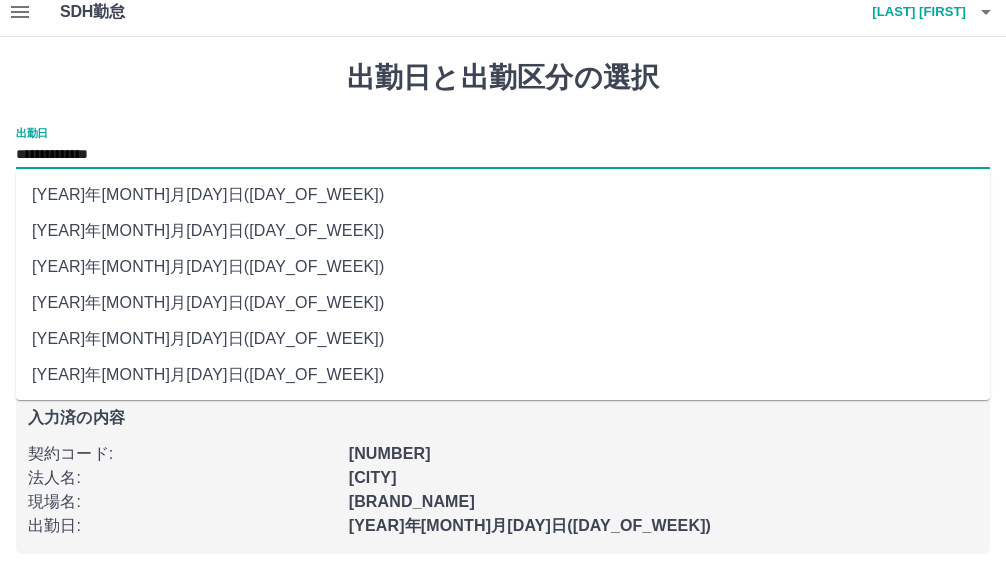 click on "[YEAR]年[MONTH]月[DAY]日([DAY_OF_WEEK])" at bounding box center (503, 267) 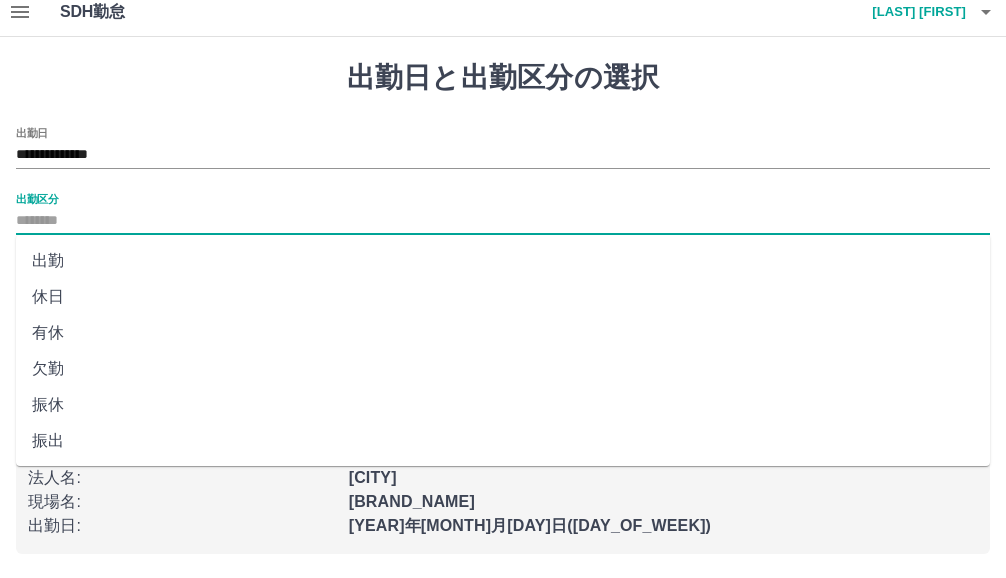 click on "出勤区分" at bounding box center [503, 221] 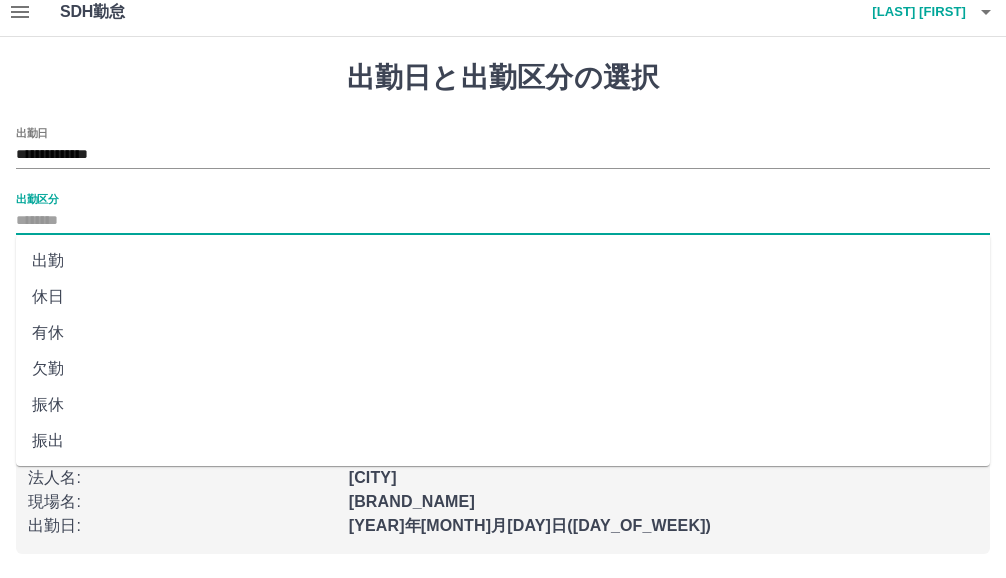 click on "休日" at bounding box center (503, 297) 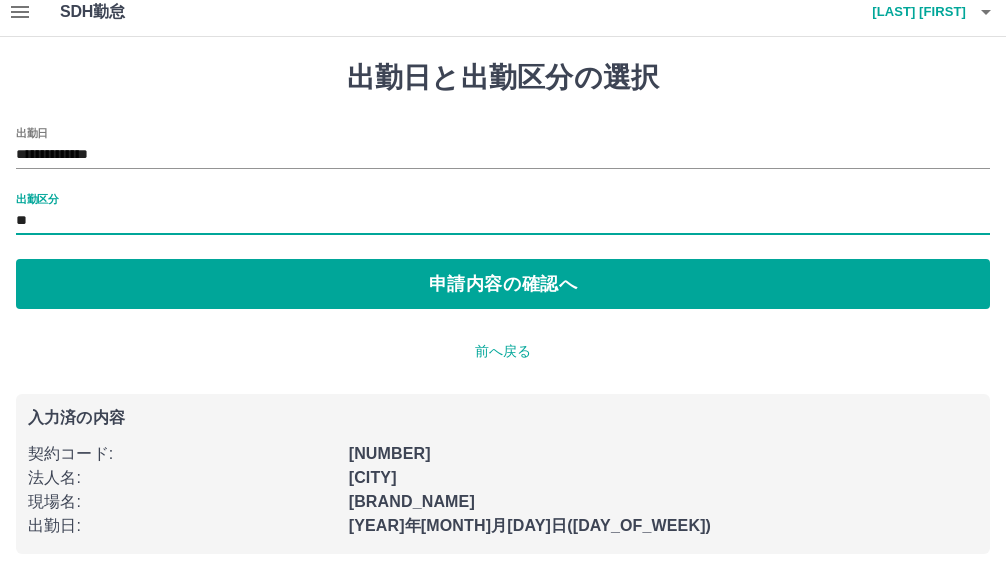 click on "**" at bounding box center [503, 221] 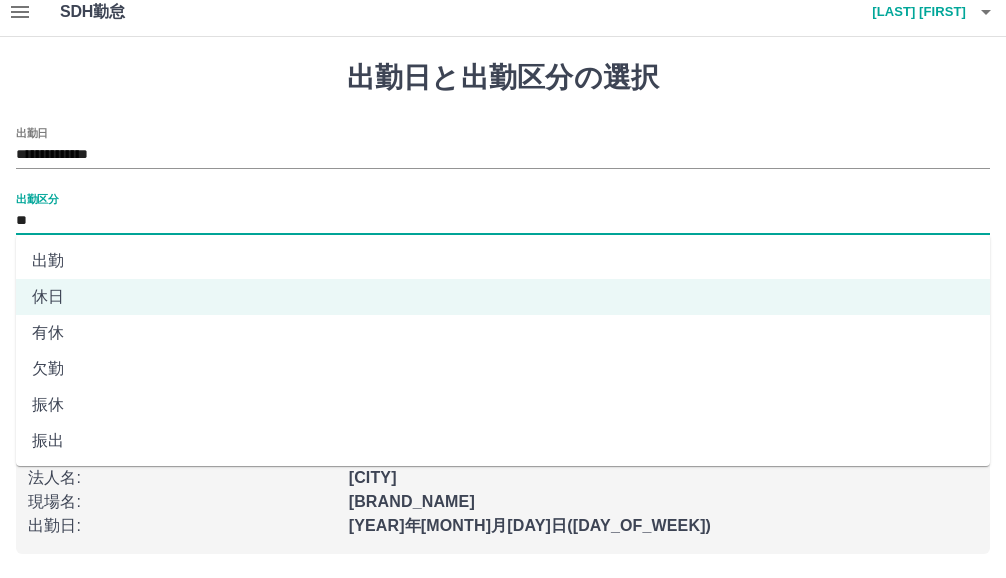 drag, startPoint x: 55, startPoint y: 331, endPoint x: 66, endPoint y: 323, distance: 13.601471 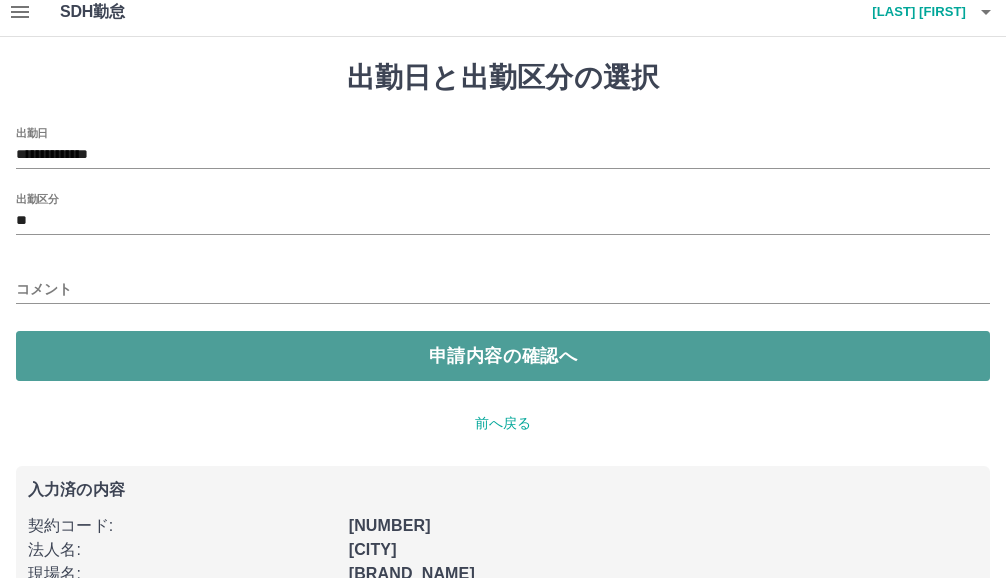click on "申請内容の確認へ" at bounding box center [503, 356] 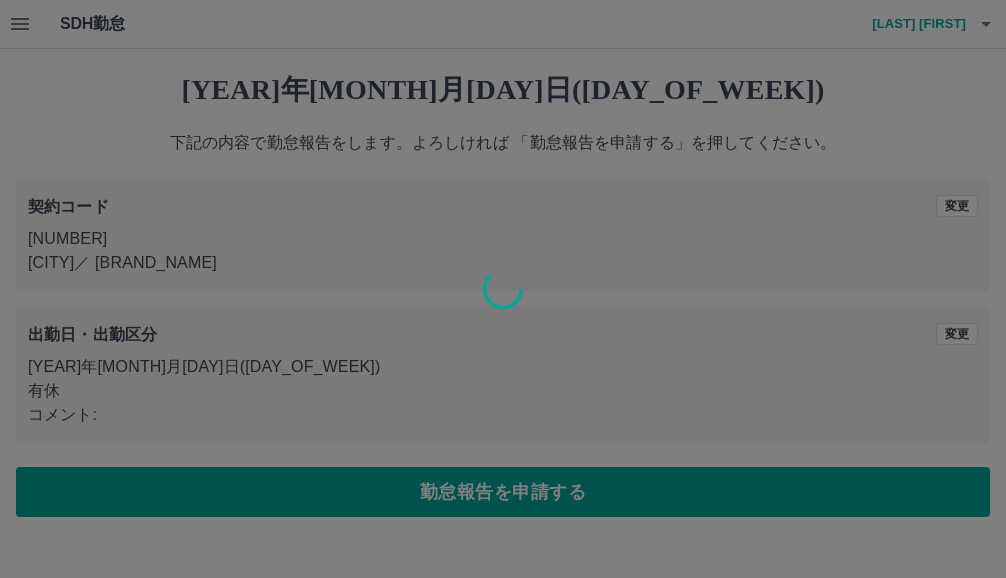 scroll, scrollTop: 0, scrollLeft: 0, axis: both 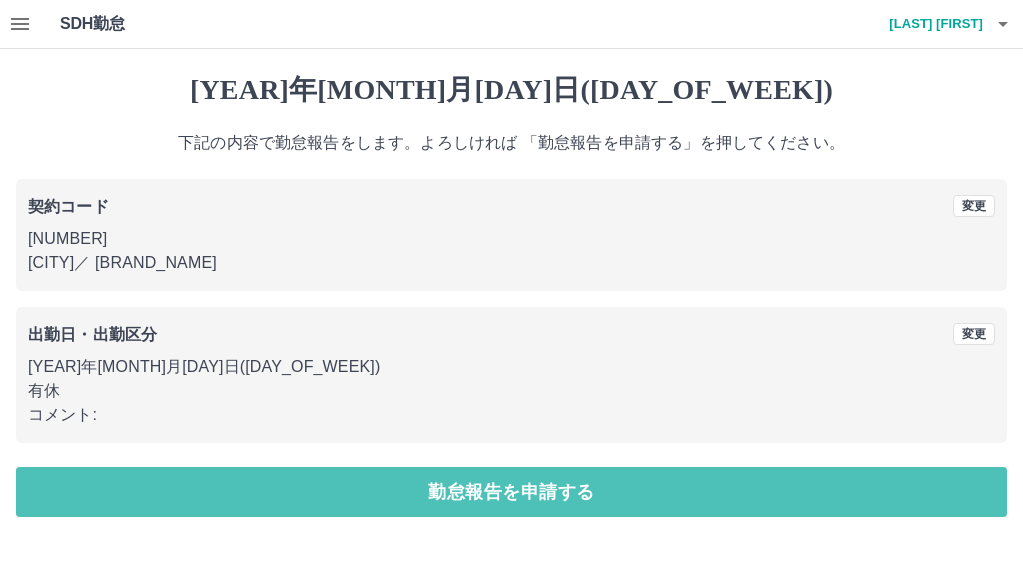 click on "勤怠報告を申請する" at bounding box center (511, 492) 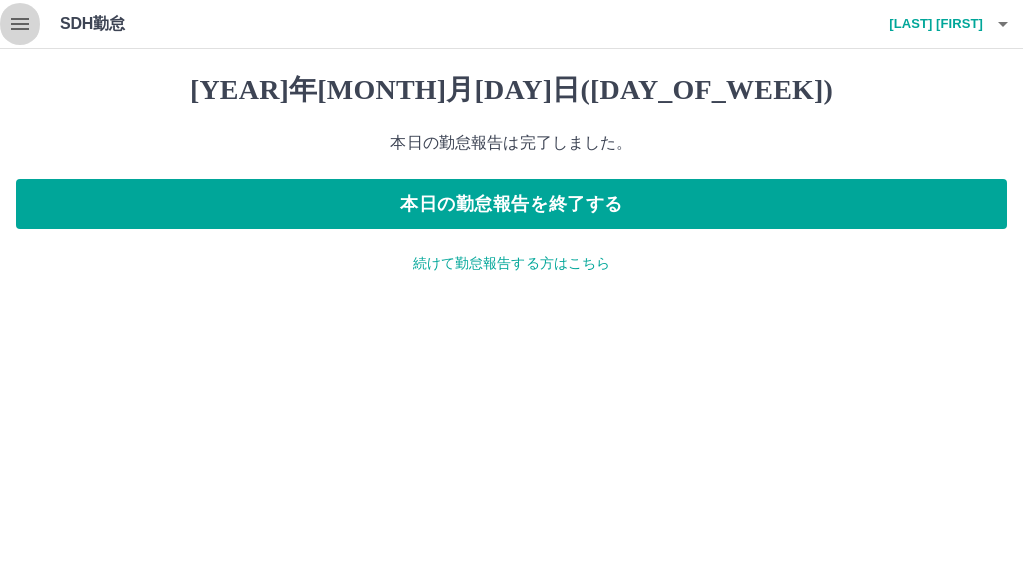 click at bounding box center [20, 24] 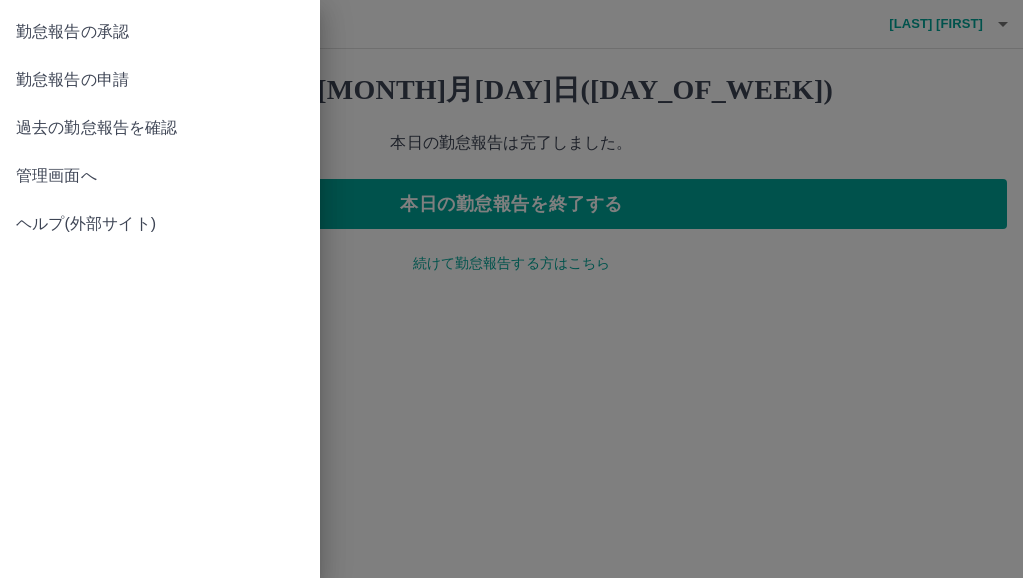 click on "勤怠報告の承認" at bounding box center [160, 32] 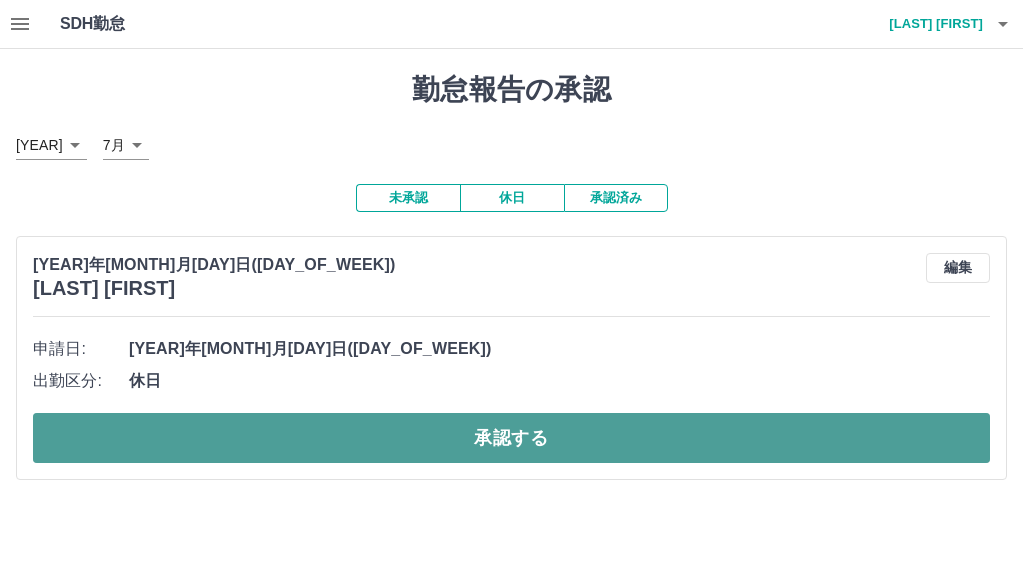 click on "承認する" at bounding box center (511, 438) 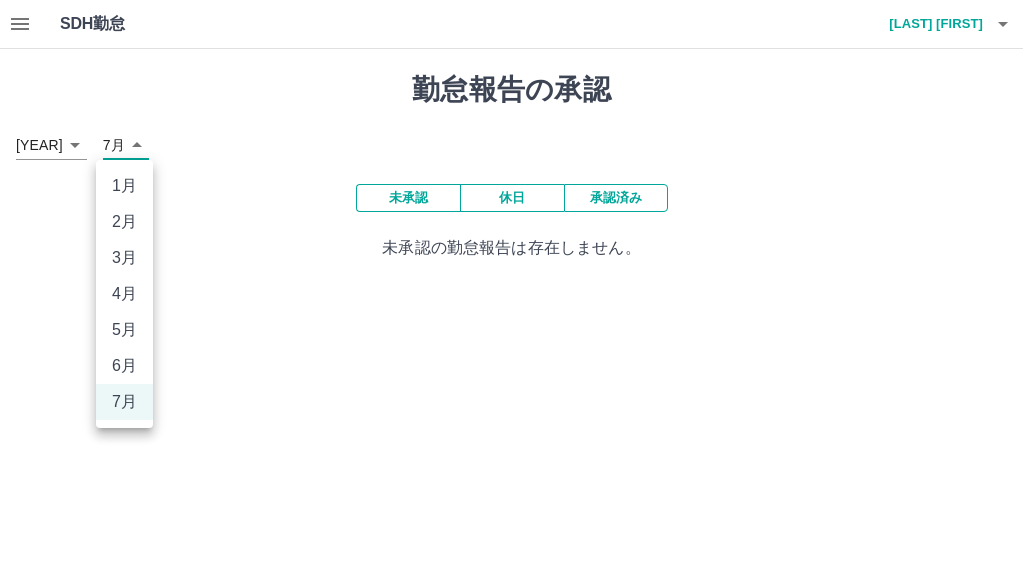 click on "SDH勤怠 [LAST] [FIRST] 勤怠報告の承認 [YEAR]年 **** [MONTH]月 * 未承認 休日 承認済み SDH勤怠 [YEAR]年[MONTH]月[DAY]日([DAY_OF_WEEK]) [LAST] [FIRST] 編集 申請日: [YEAR]年[MONTH]月[DAY]日([DAY_OF_WEEK]) 出勤区分: 休日 承認済 SDH勤怠" at bounding box center [511, 142] 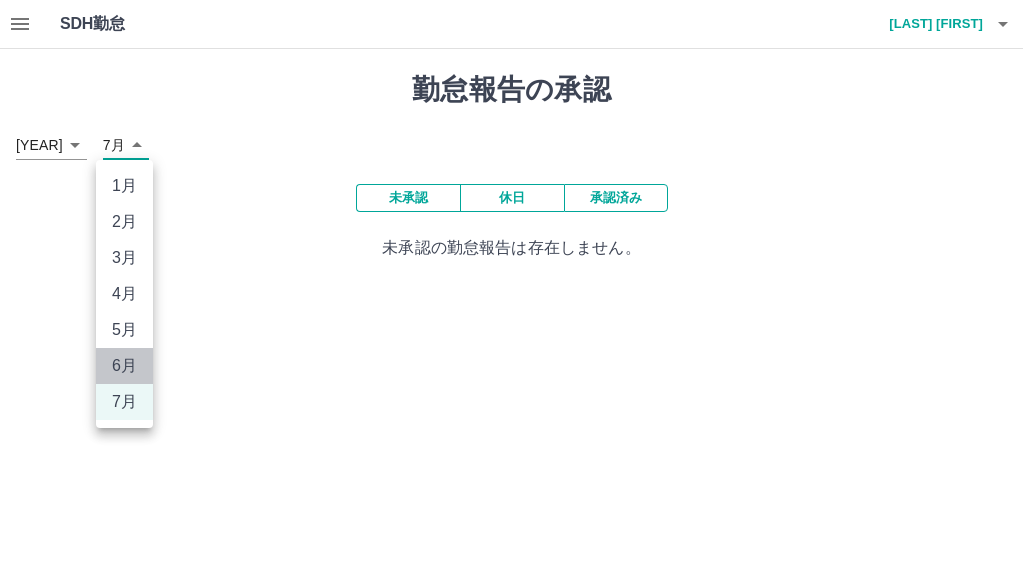 click on "6月" at bounding box center (124, 366) 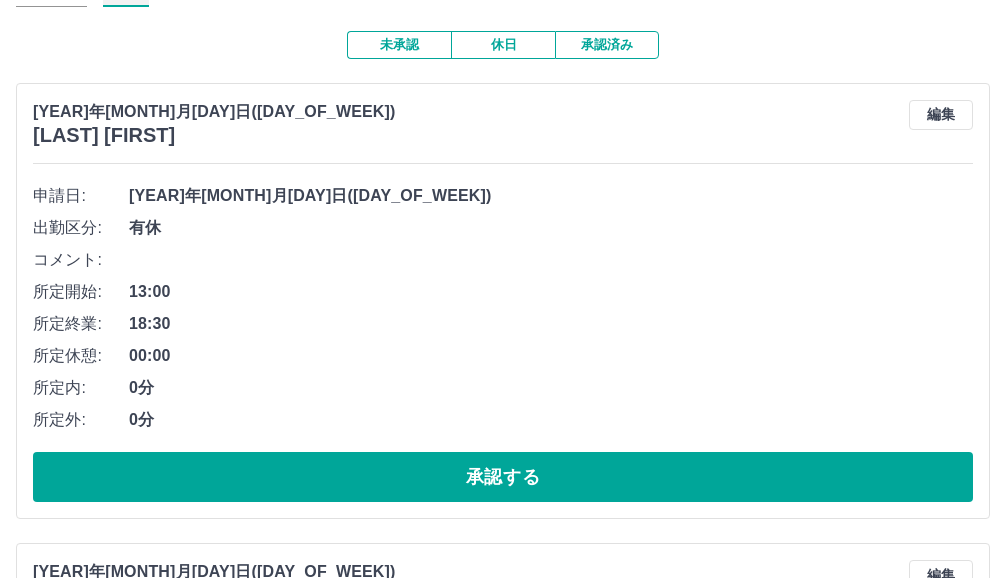 scroll, scrollTop: 200, scrollLeft: 0, axis: vertical 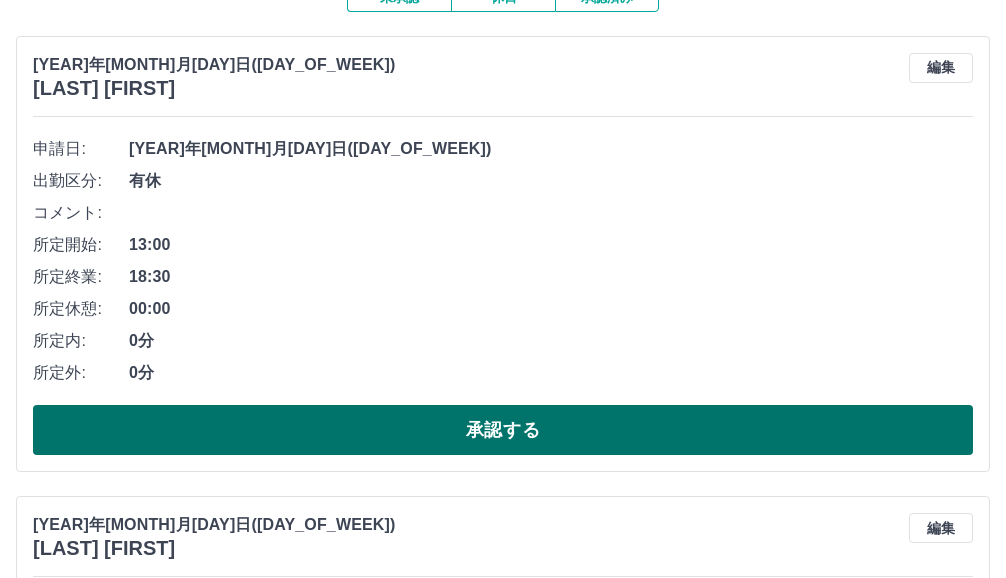 click on "承認する" at bounding box center [503, 430] 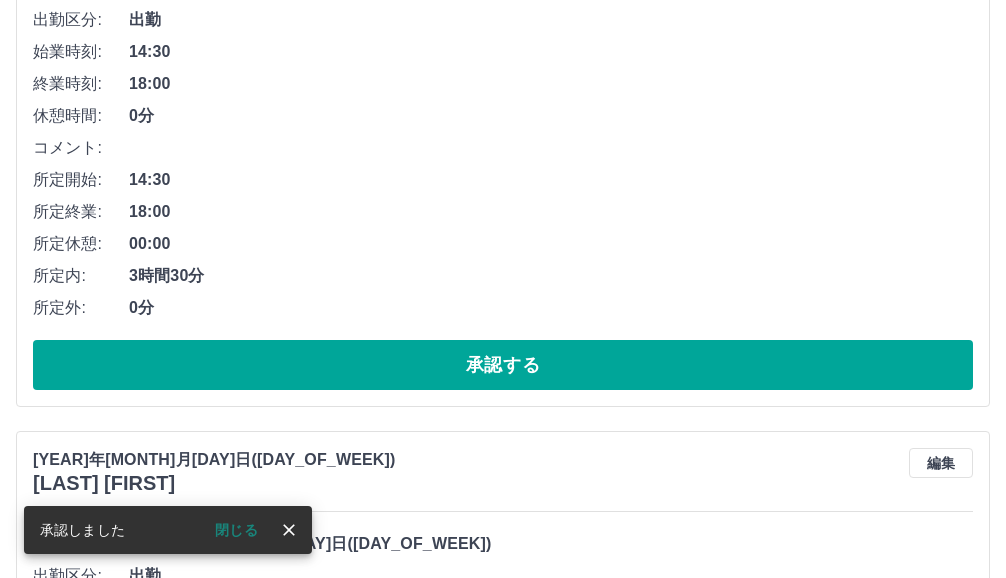 scroll, scrollTop: 400, scrollLeft: 0, axis: vertical 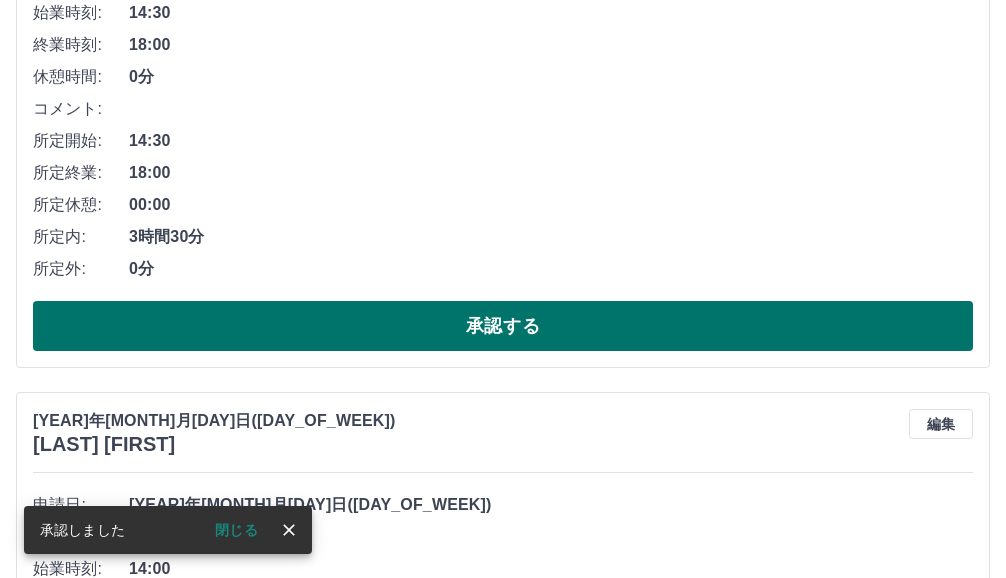 click on "承認する" at bounding box center [503, 326] 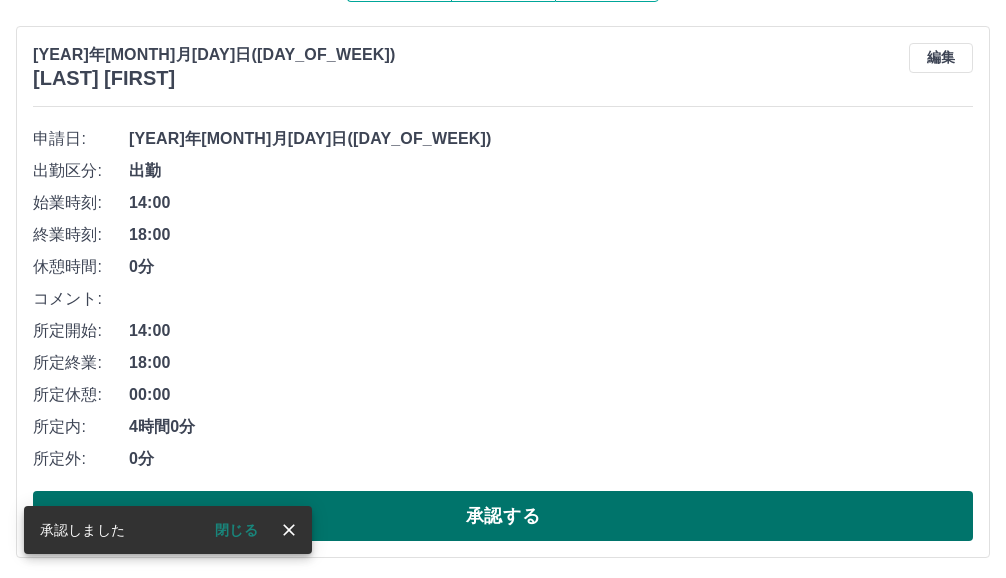 scroll, scrollTop: 244, scrollLeft: 0, axis: vertical 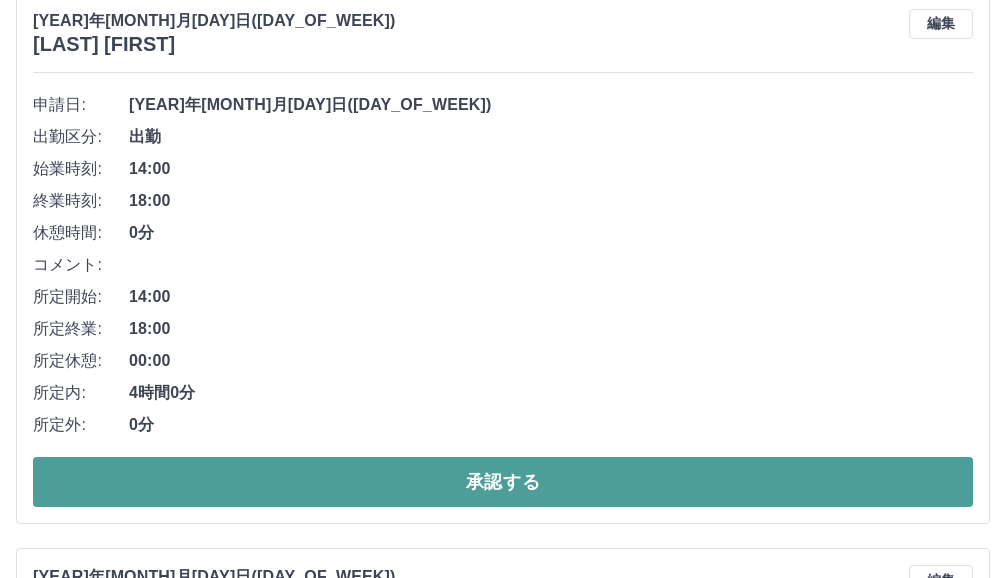 click on "承認する" at bounding box center (503, 482) 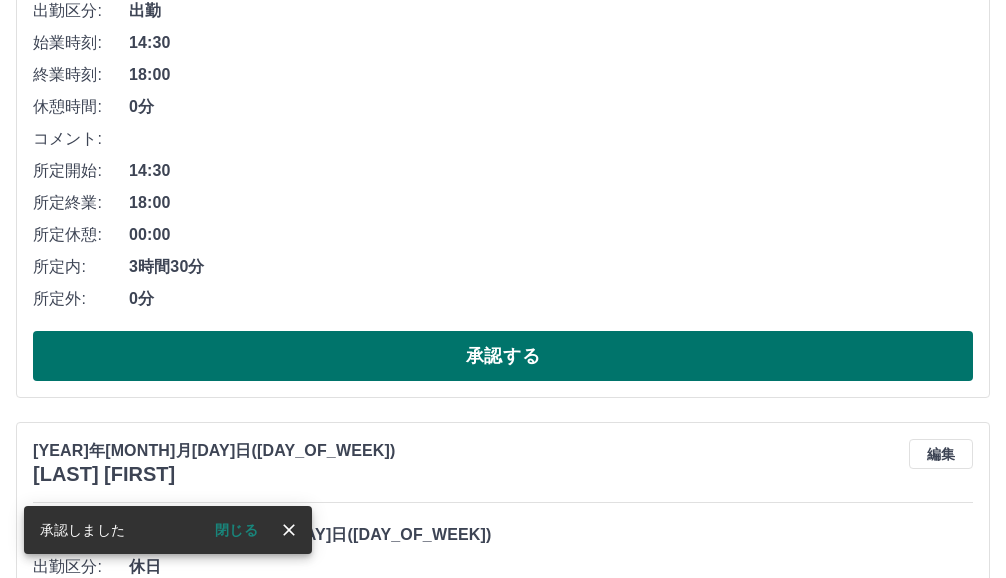 scroll, scrollTop: 400, scrollLeft: 0, axis: vertical 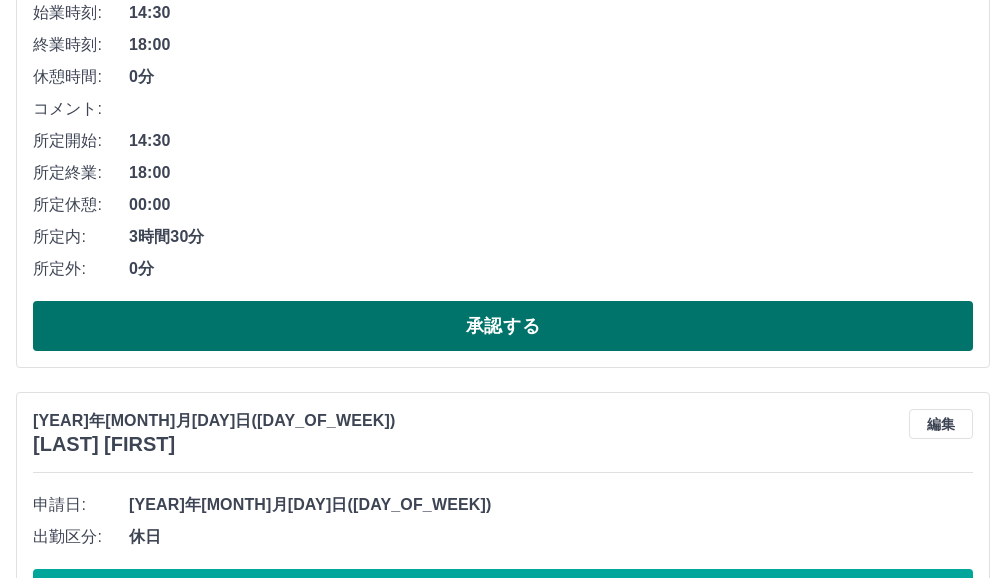 click on "承認する" at bounding box center (503, 326) 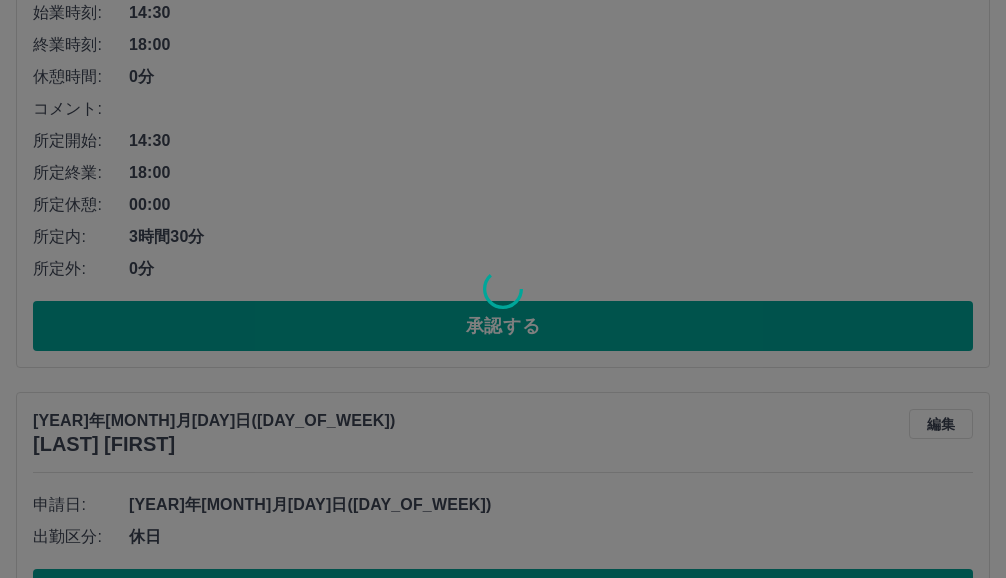 scroll, scrollTop: 0, scrollLeft: 0, axis: both 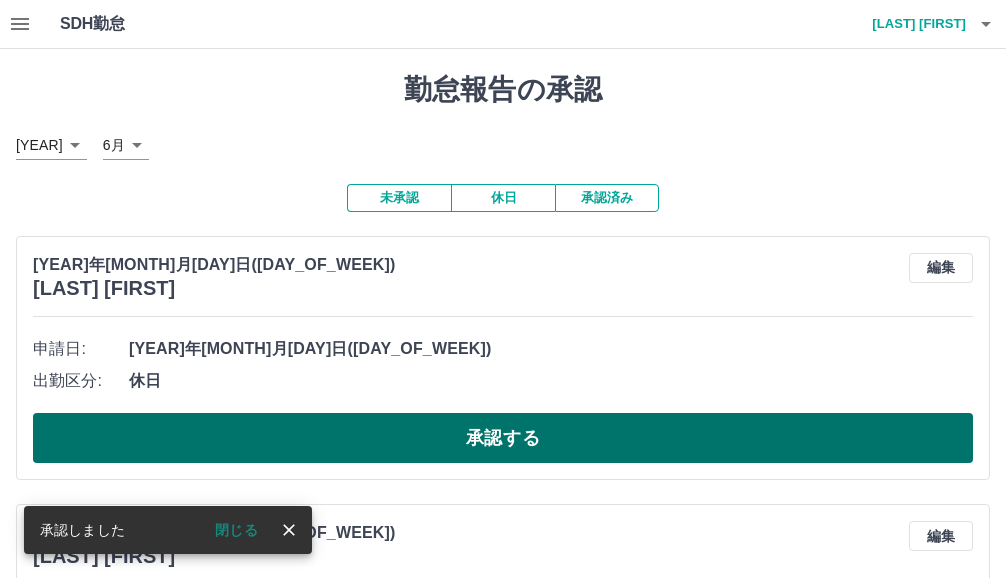 click on "承認する" at bounding box center [503, 438] 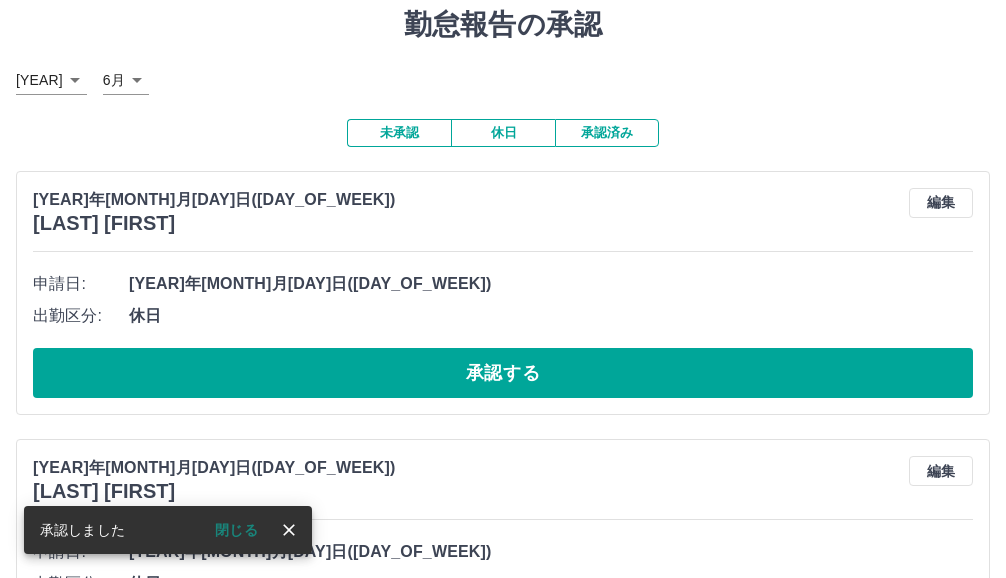 scroll, scrollTop: 100, scrollLeft: 0, axis: vertical 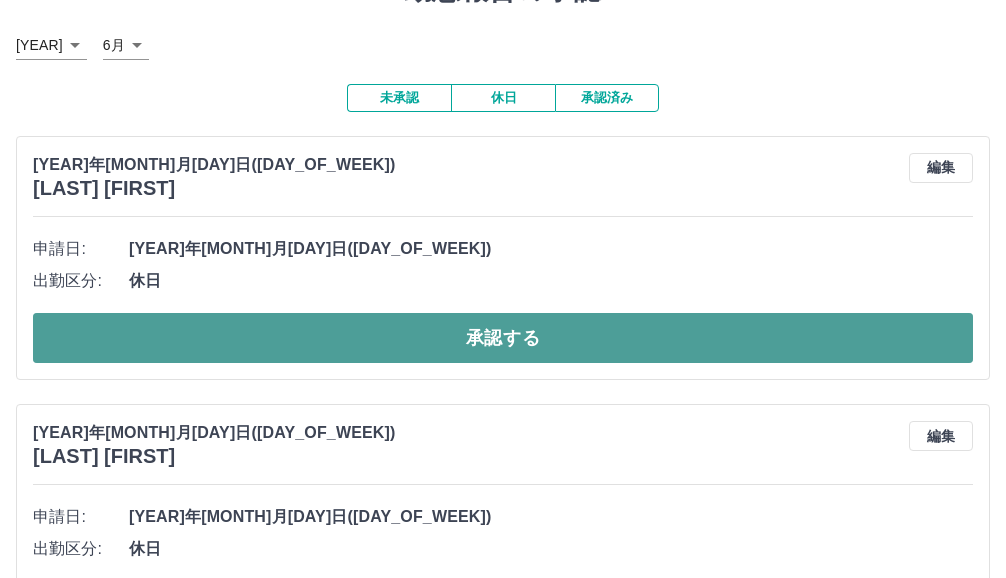 click on "承認する" at bounding box center [503, 338] 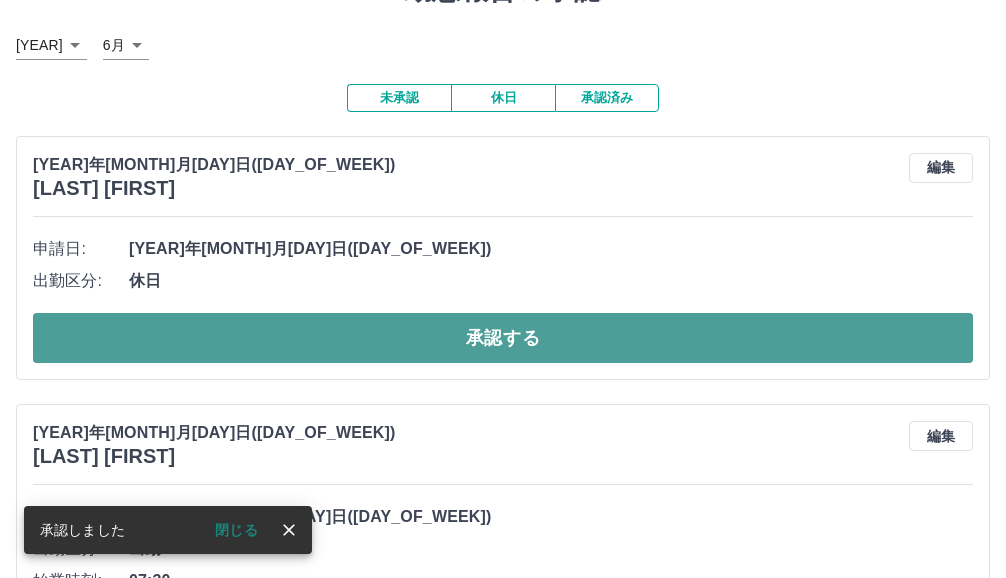 click on "承認する" at bounding box center [503, 338] 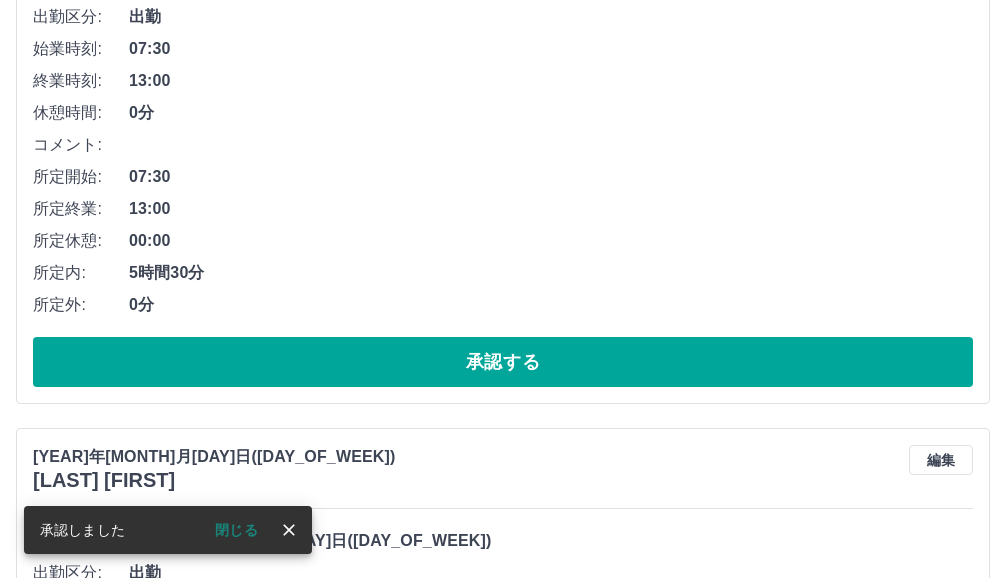 scroll, scrollTop: 300, scrollLeft: 0, axis: vertical 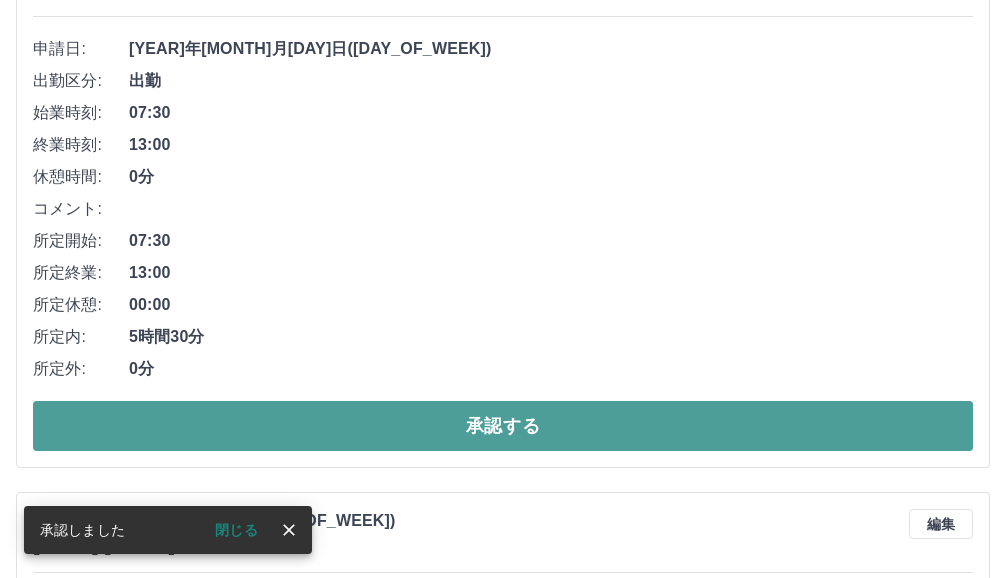 click on "承認する" at bounding box center [503, 426] 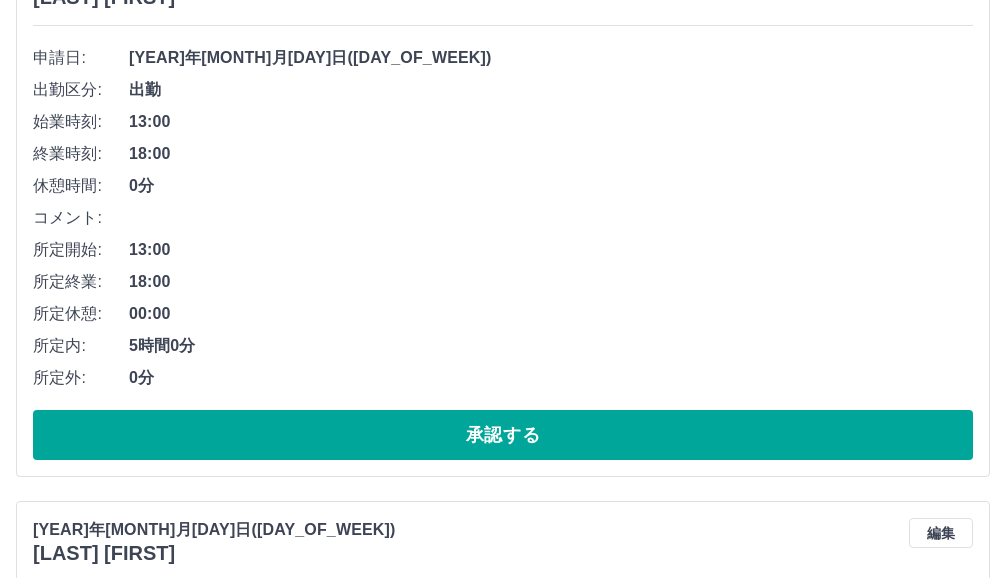 scroll, scrollTop: 300, scrollLeft: 0, axis: vertical 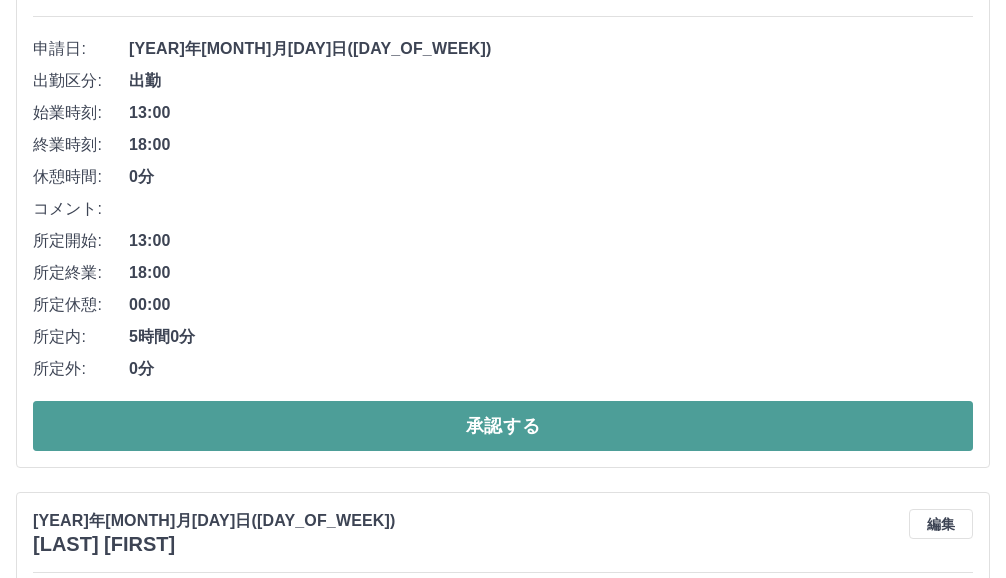 click on "承認する" at bounding box center (503, 426) 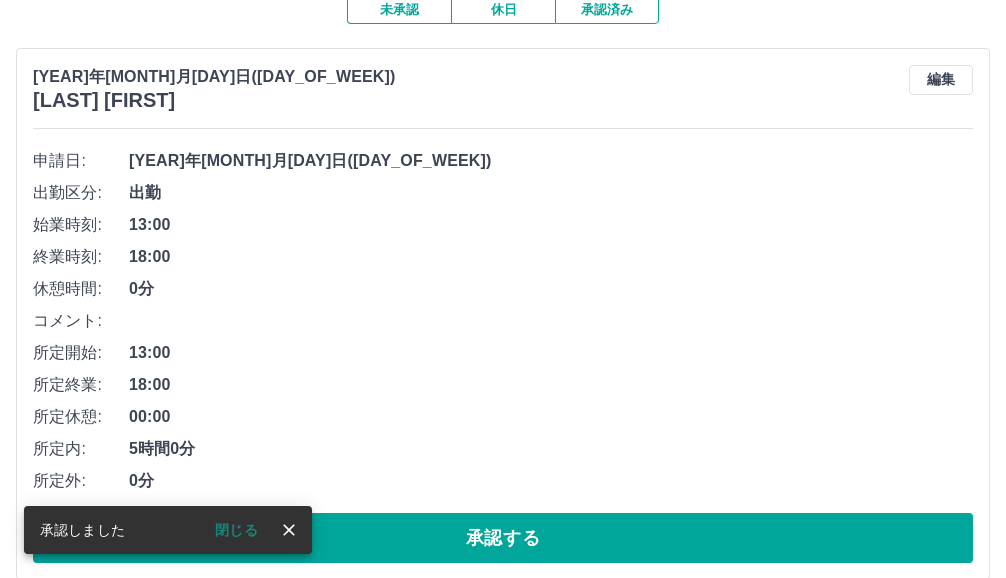 scroll, scrollTop: 200, scrollLeft: 0, axis: vertical 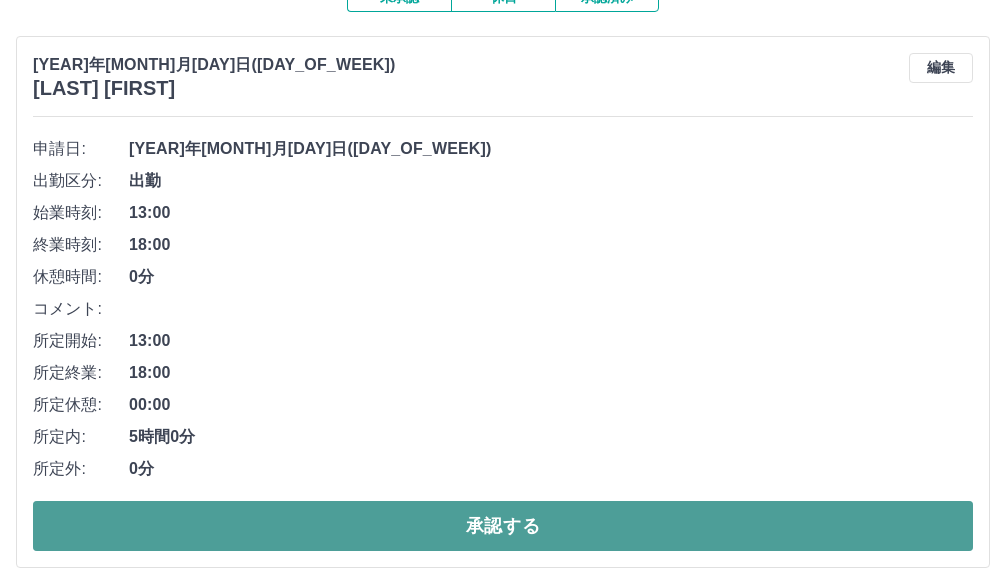 click on "承認する" at bounding box center (503, 526) 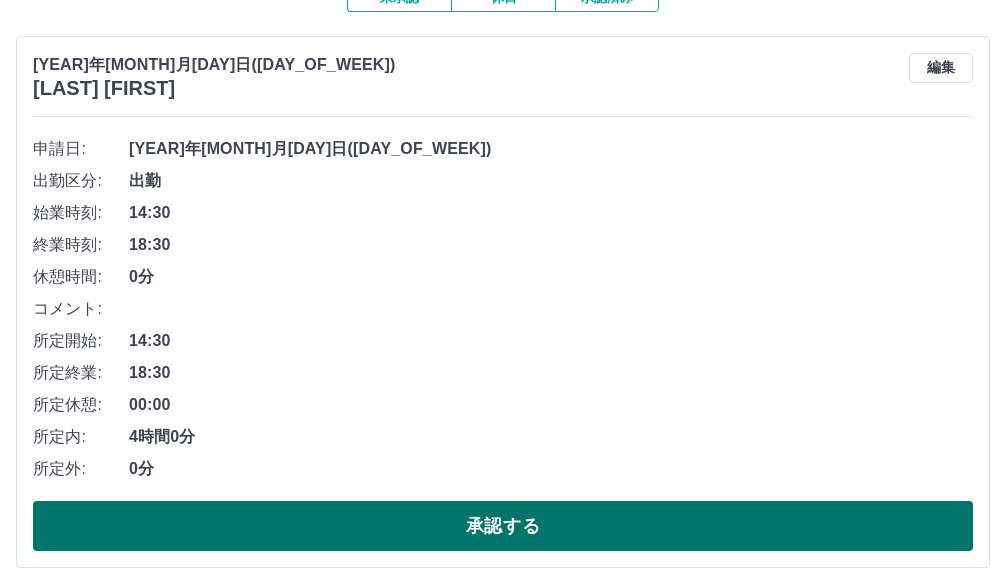 click on "承認する" at bounding box center (503, 526) 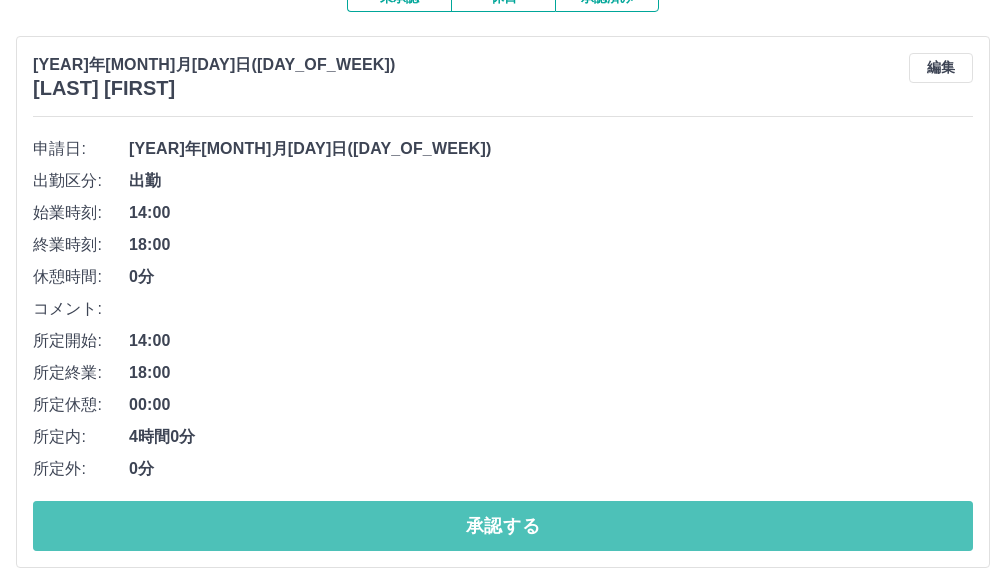 click on "承認する" at bounding box center (503, 526) 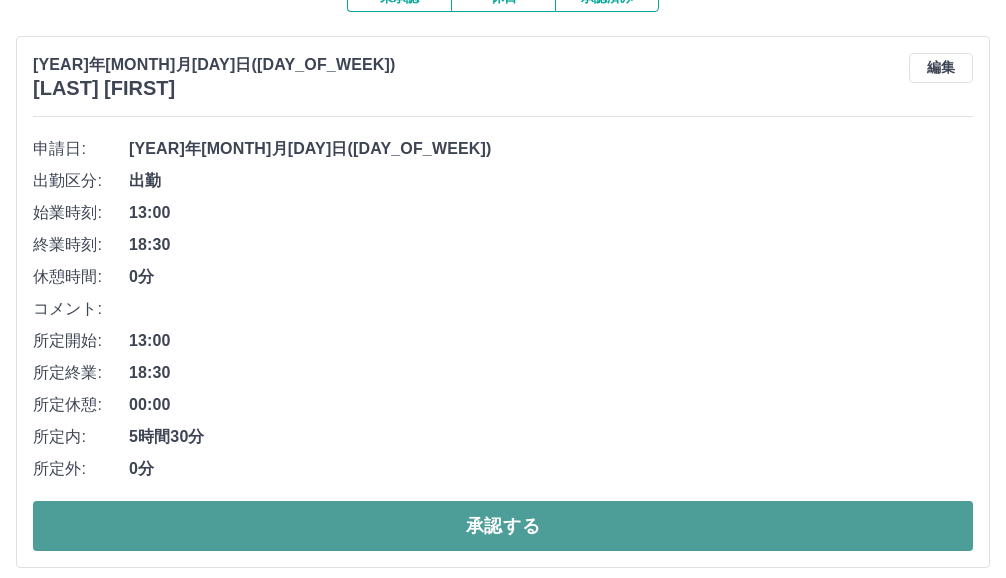 click on "承認する" at bounding box center [503, 526] 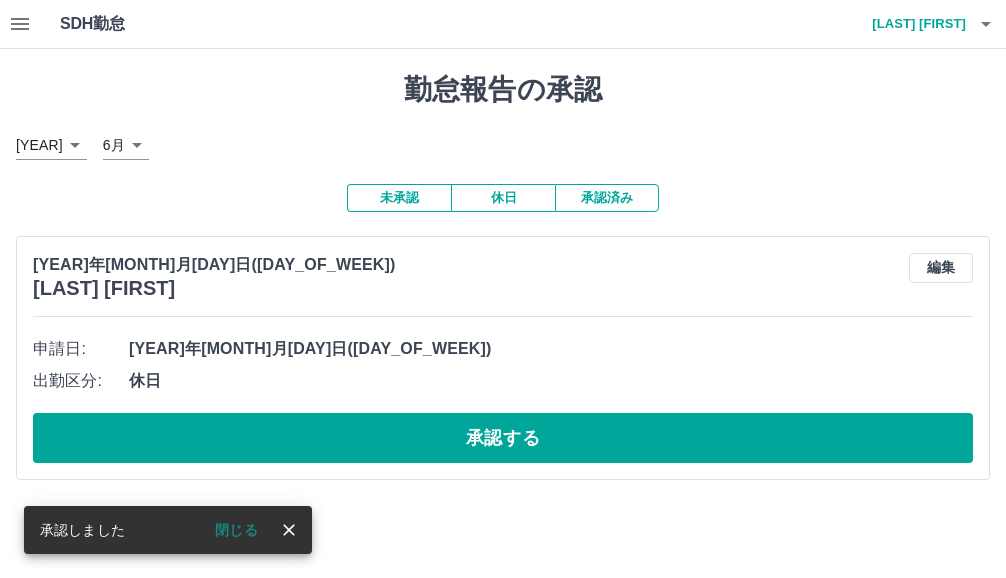 scroll, scrollTop: 0, scrollLeft: 0, axis: both 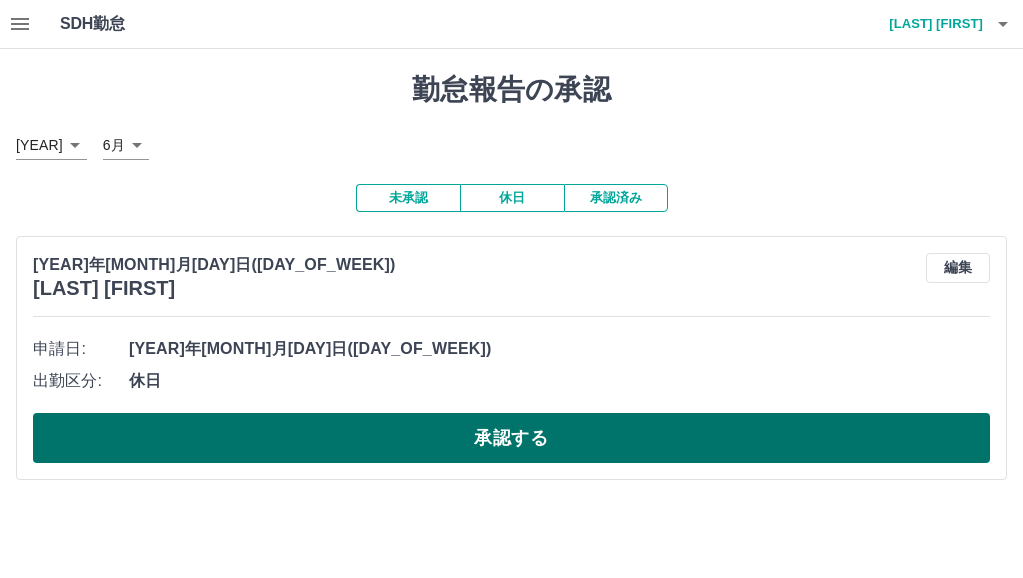 click on "承認する" at bounding box center [511, 438] 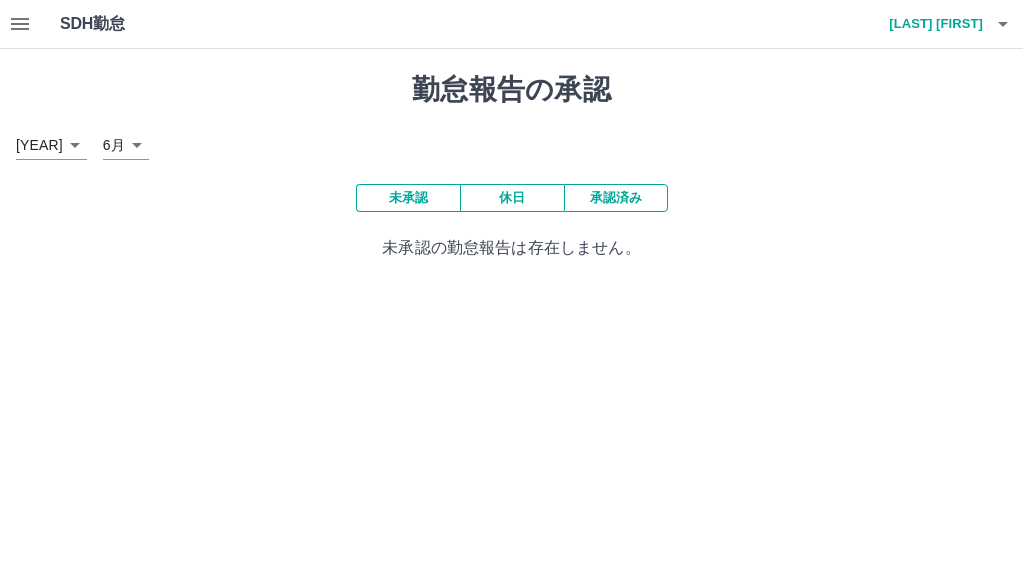 click on "承認済み" at bounding box center (616, 198) 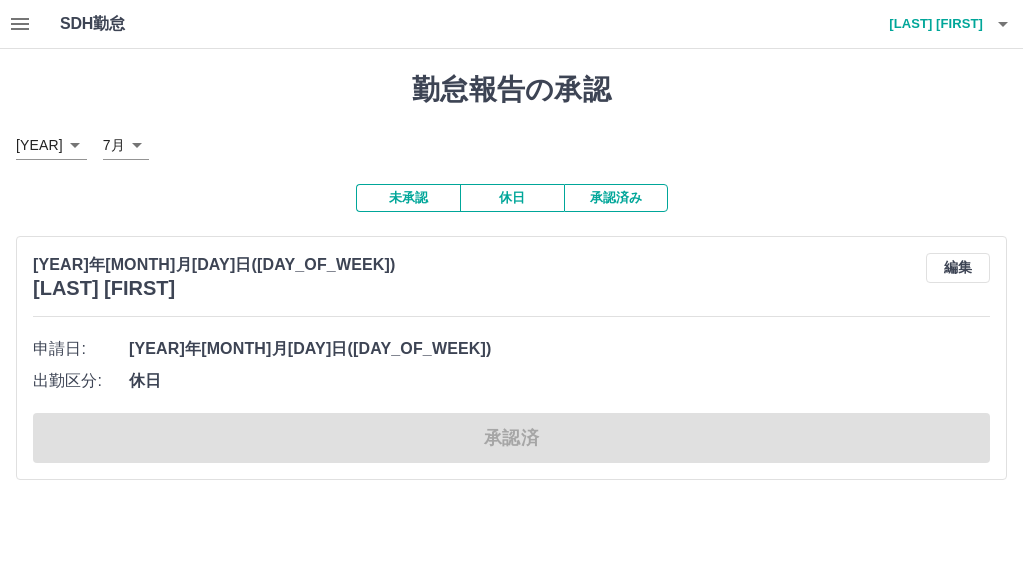 click on "SDH勤怠 [LAST] [FIRST] 勤怠報告の承認 [YEAR]年 **** [MONTH]月 * 未承認 休日 承認済み [YEAR]年[MONTH]月[DAY]日([DAY_OF_WEEK]) [LAST] [FIRST] 編集 申請日: [YEAR]年[MONTH]月[DAY]日([DAY_OF_WEEK]) 出勤区分: 休日 承認済 SDH勤怠" at bounding box center (511, 252) 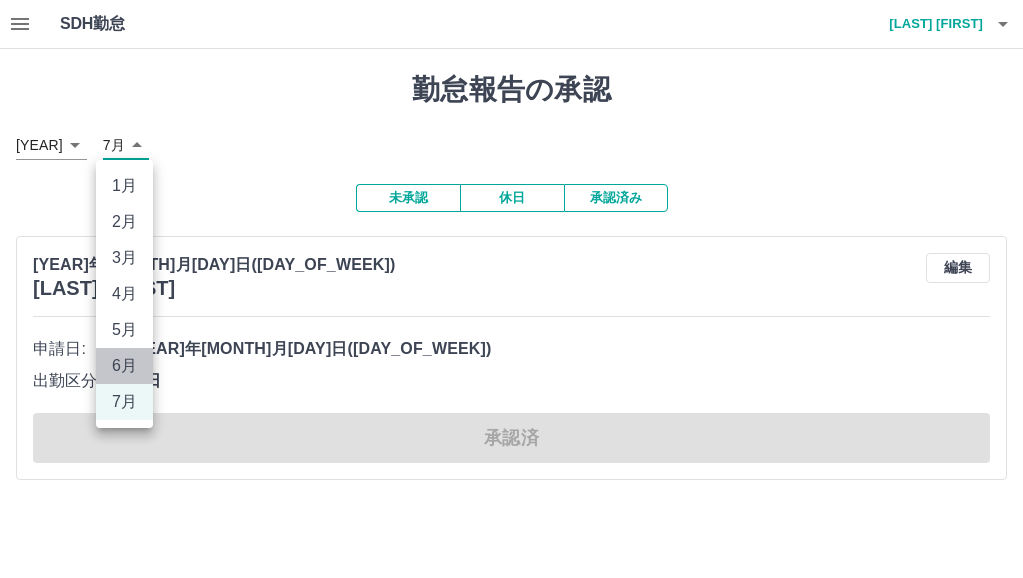 click on "6月" at bounding box center [124, 366] 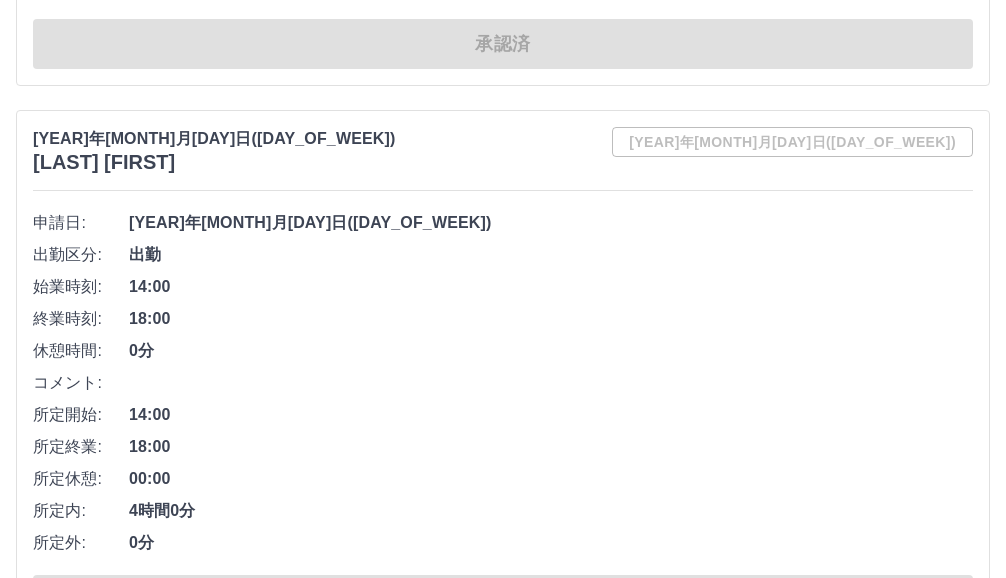 scroll, scrollTop: 8900, scrollLeft: 0, axis: vertical 